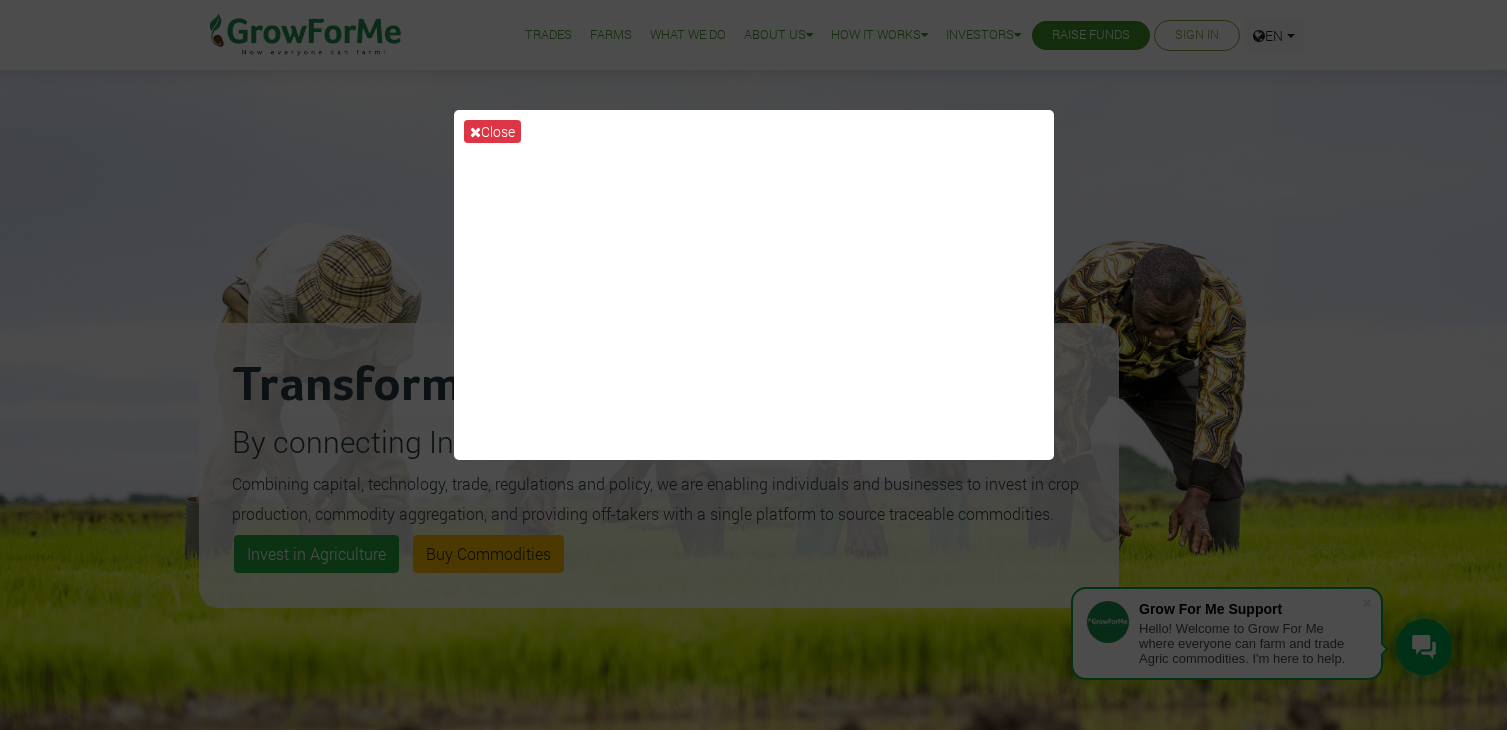 scroll, scrollTop: 0, scrollLeft: 0, axis: both 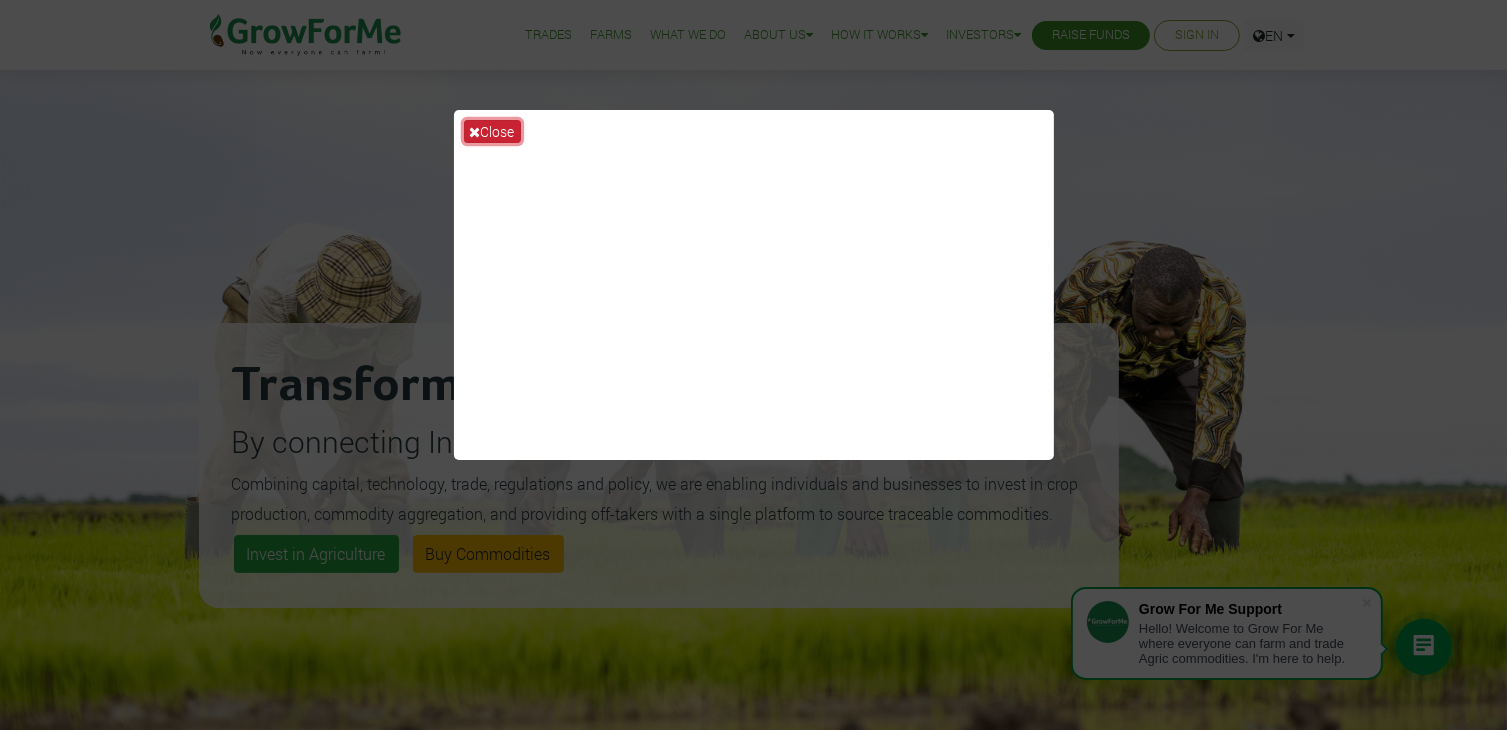 click on "Close" at bounding box center (492, 131) 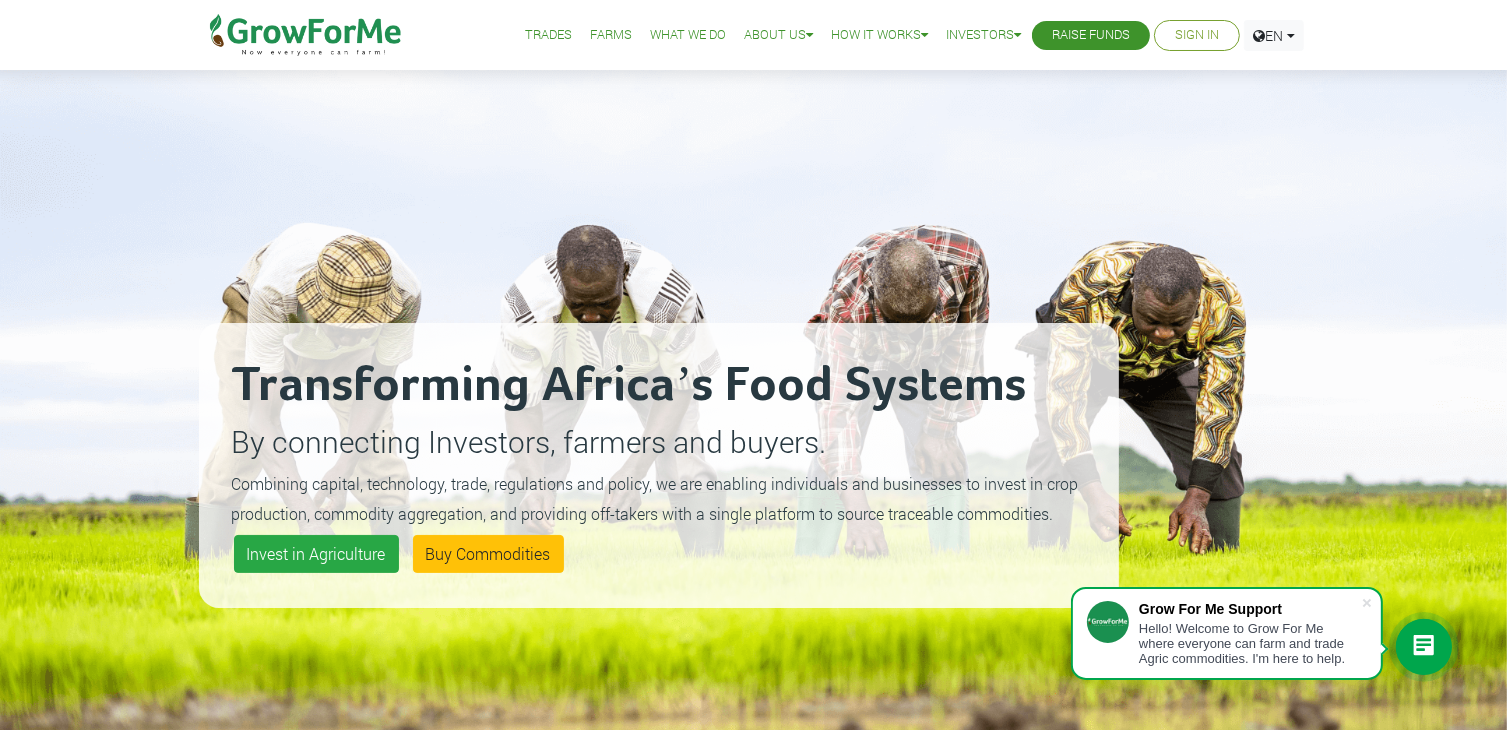 click on "What We Do" at bounding box center (688, 35) 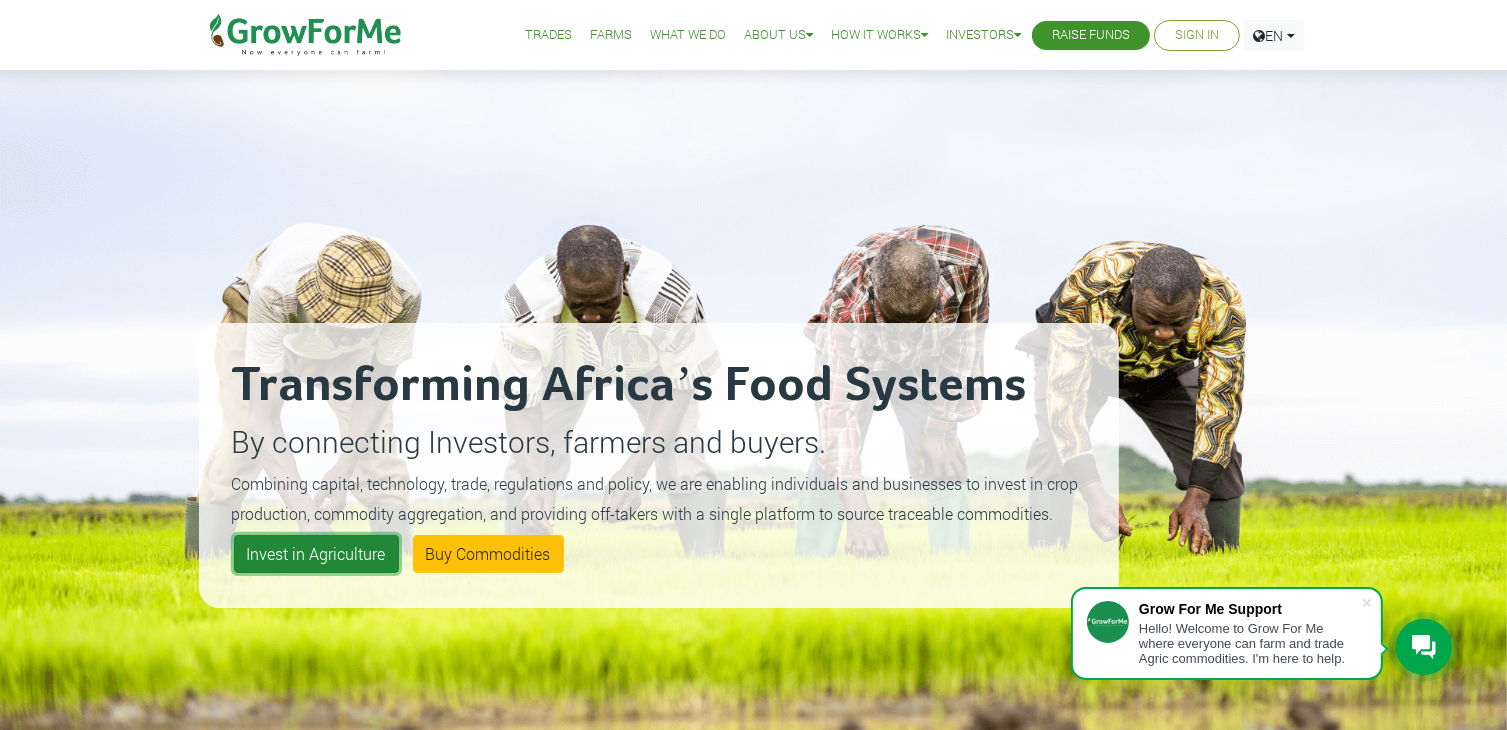 click on "Invest in Agriculture" at bounding box center (316, 554) 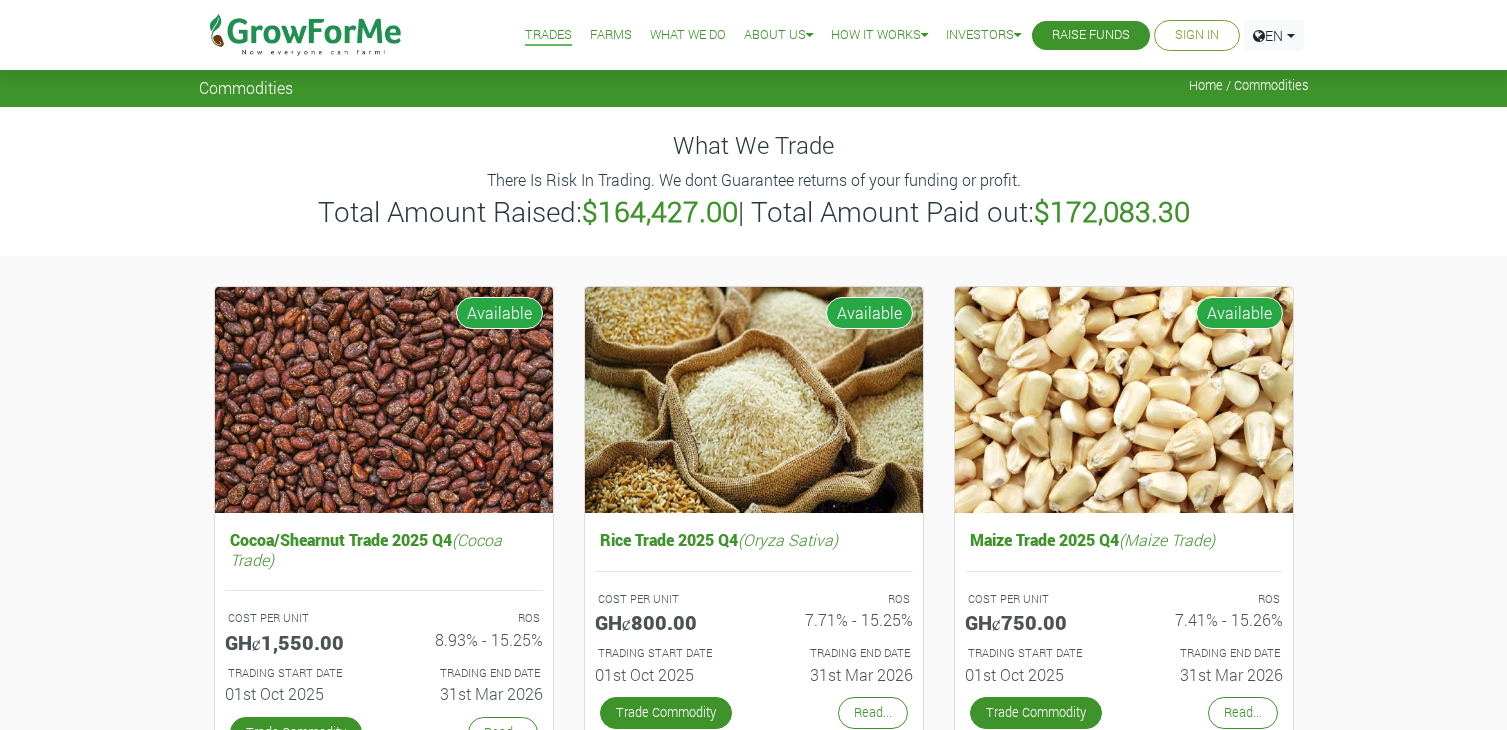 scroll, scrollTop: 0, scrollLeft: 0, axis: both 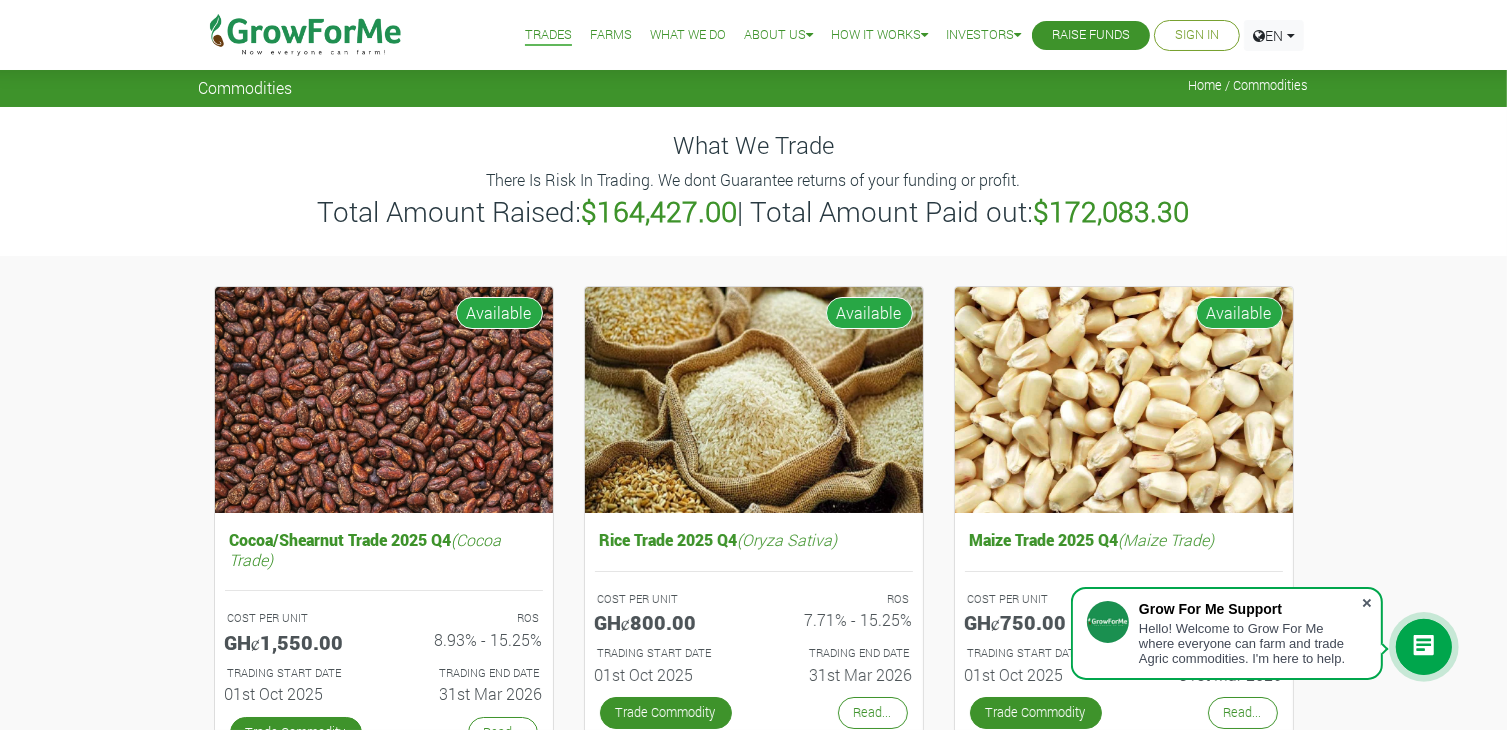 click at bounding box center (1367, 603) 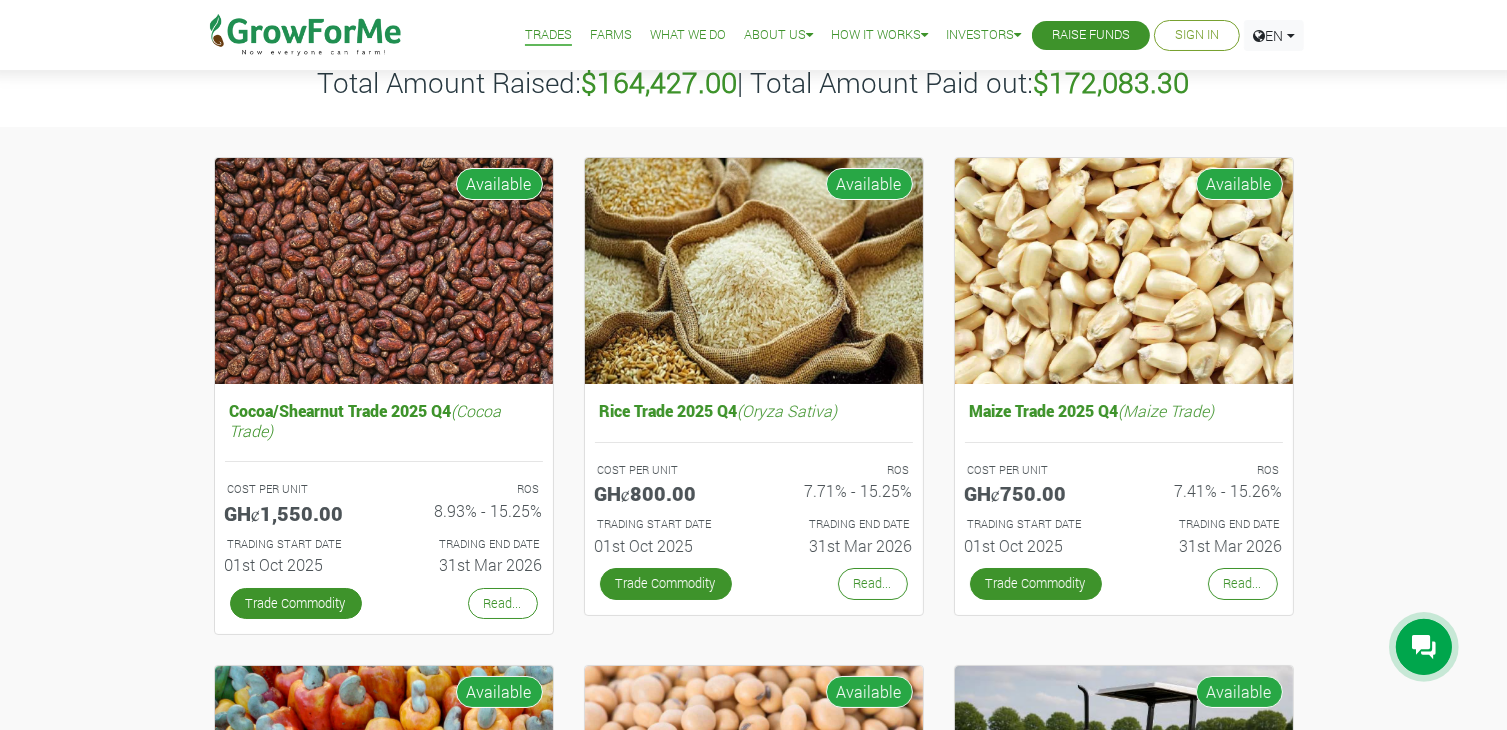 scroll, scrollTop: 144, scrollLeft: 0, axis: vertical 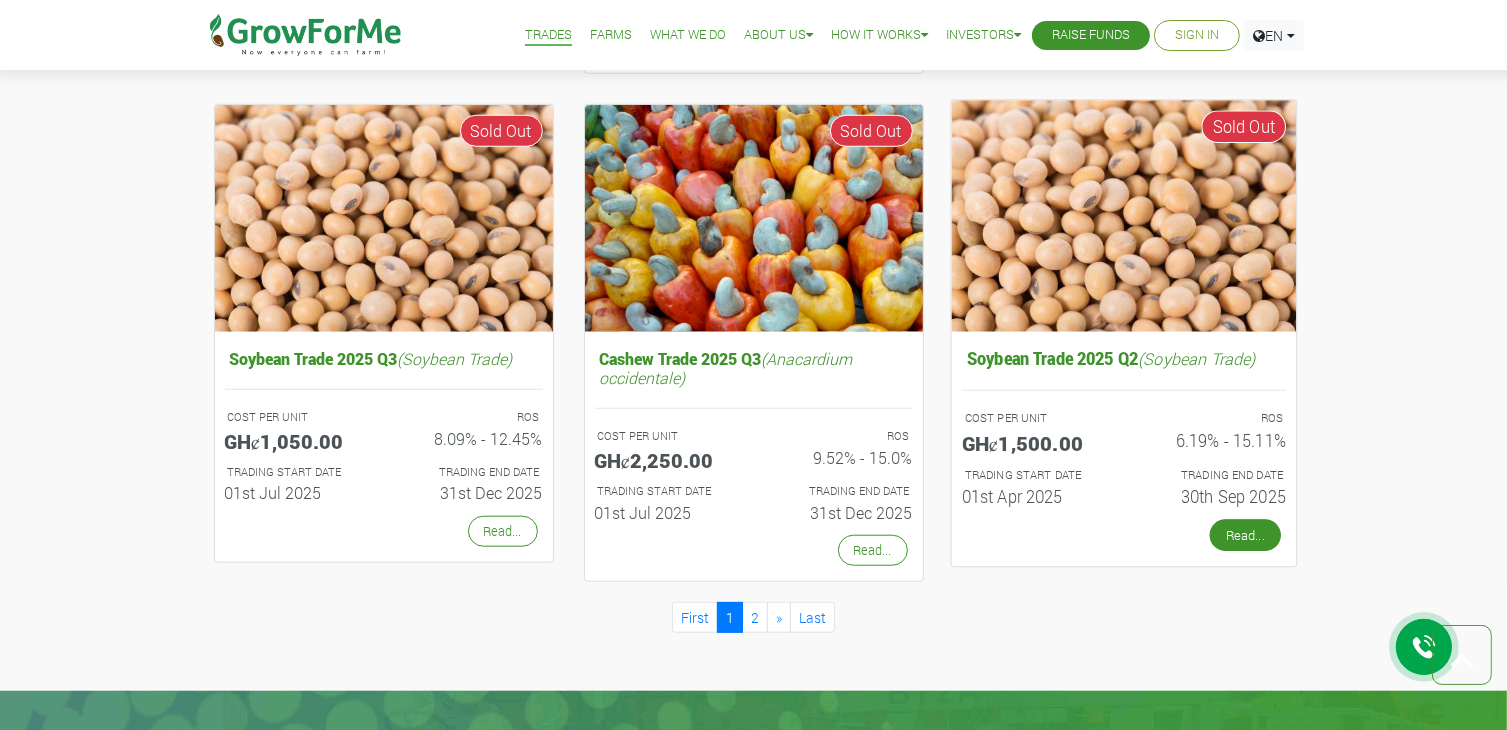 click on "Read..." at bounding box center (1244, 535) 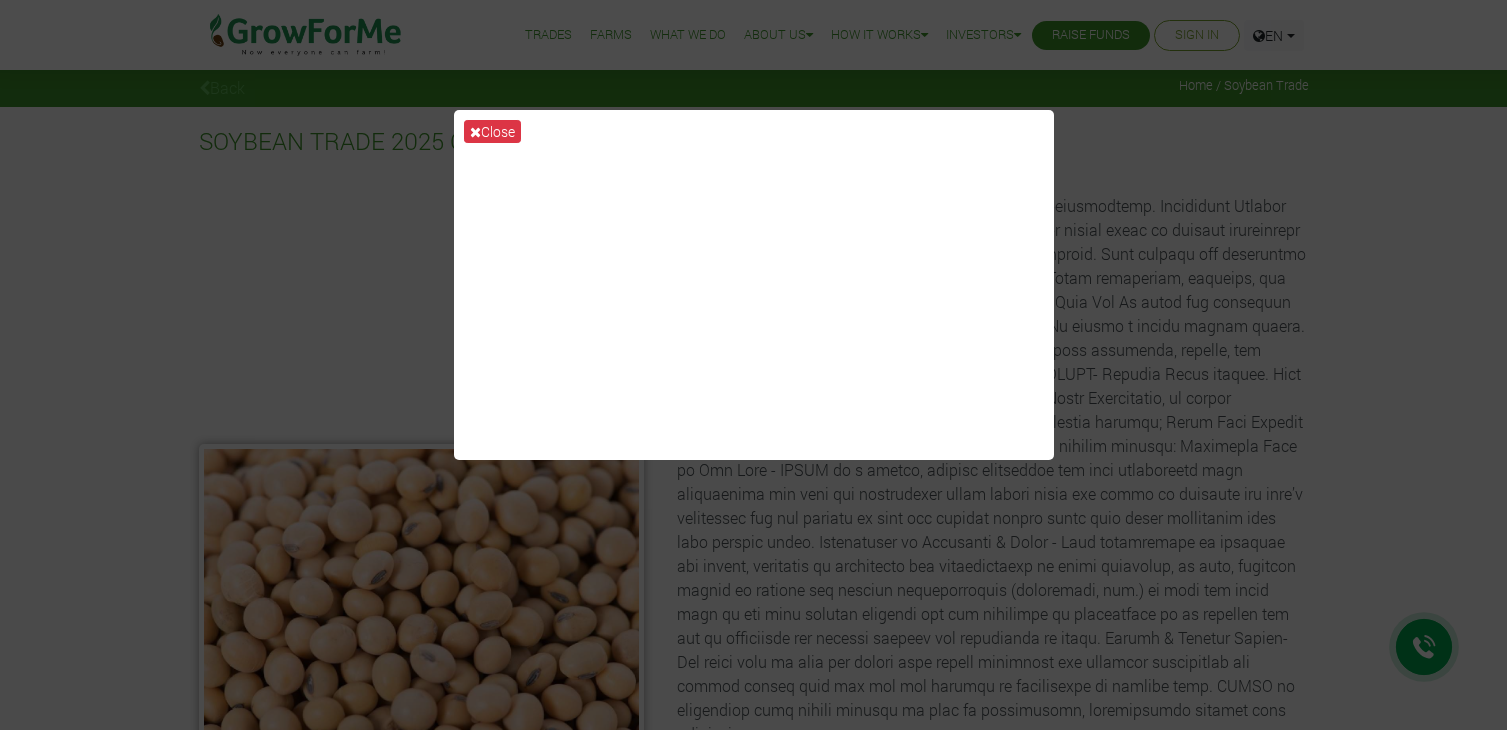 scroll, scrollTop: 0, scrollLeft: 0, axis: both 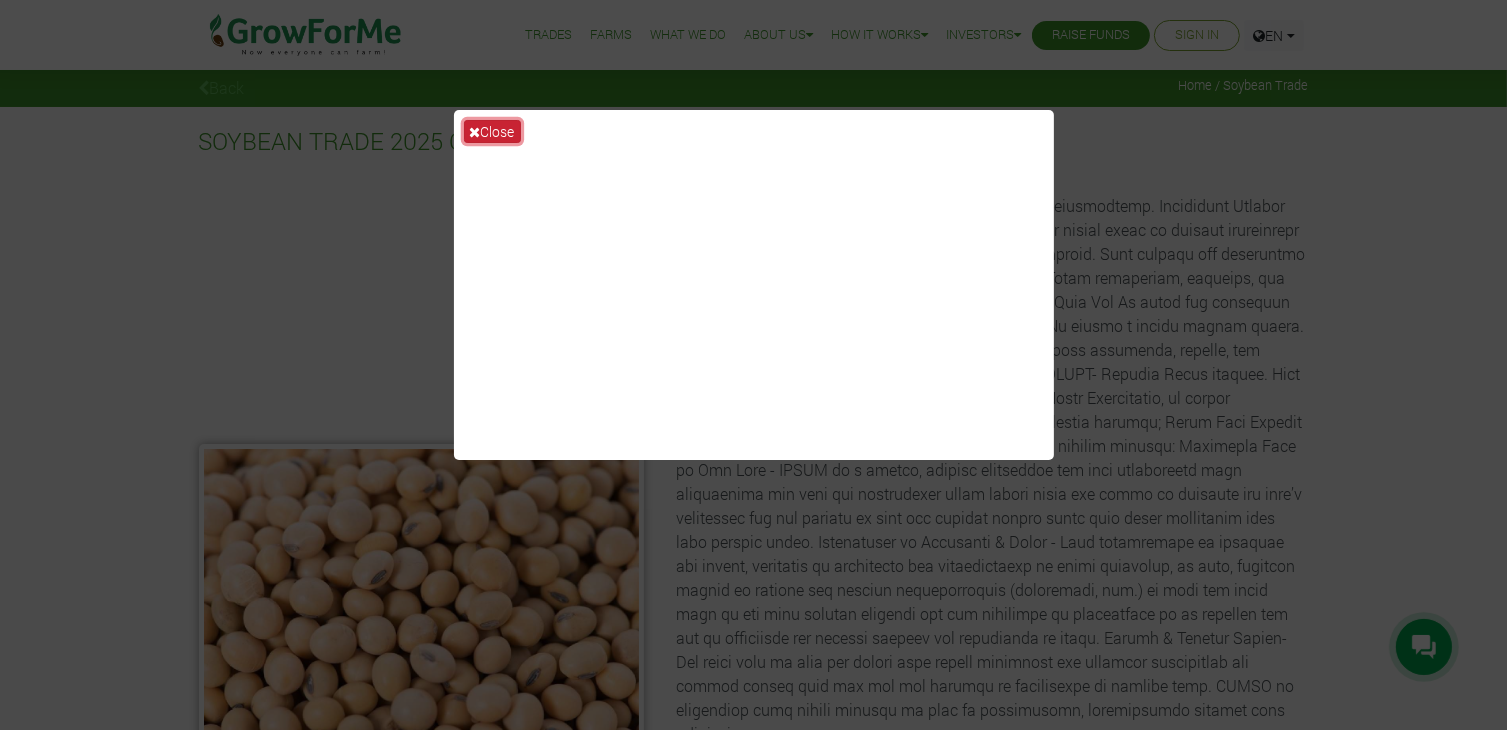 click on "Close" at bounding box center [492, 131] 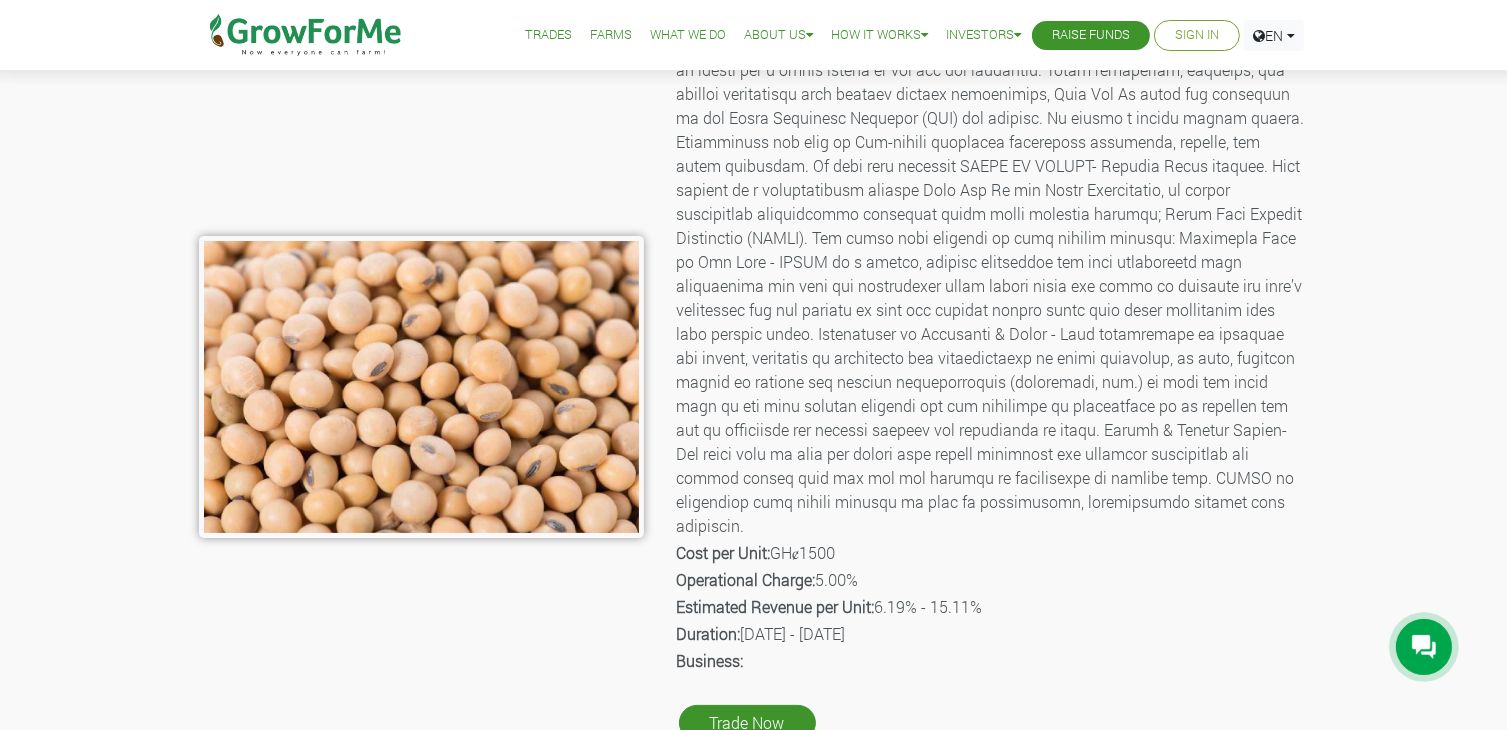 scroll, scrollTop: 210, scrollLeft: 0, axis: vertical 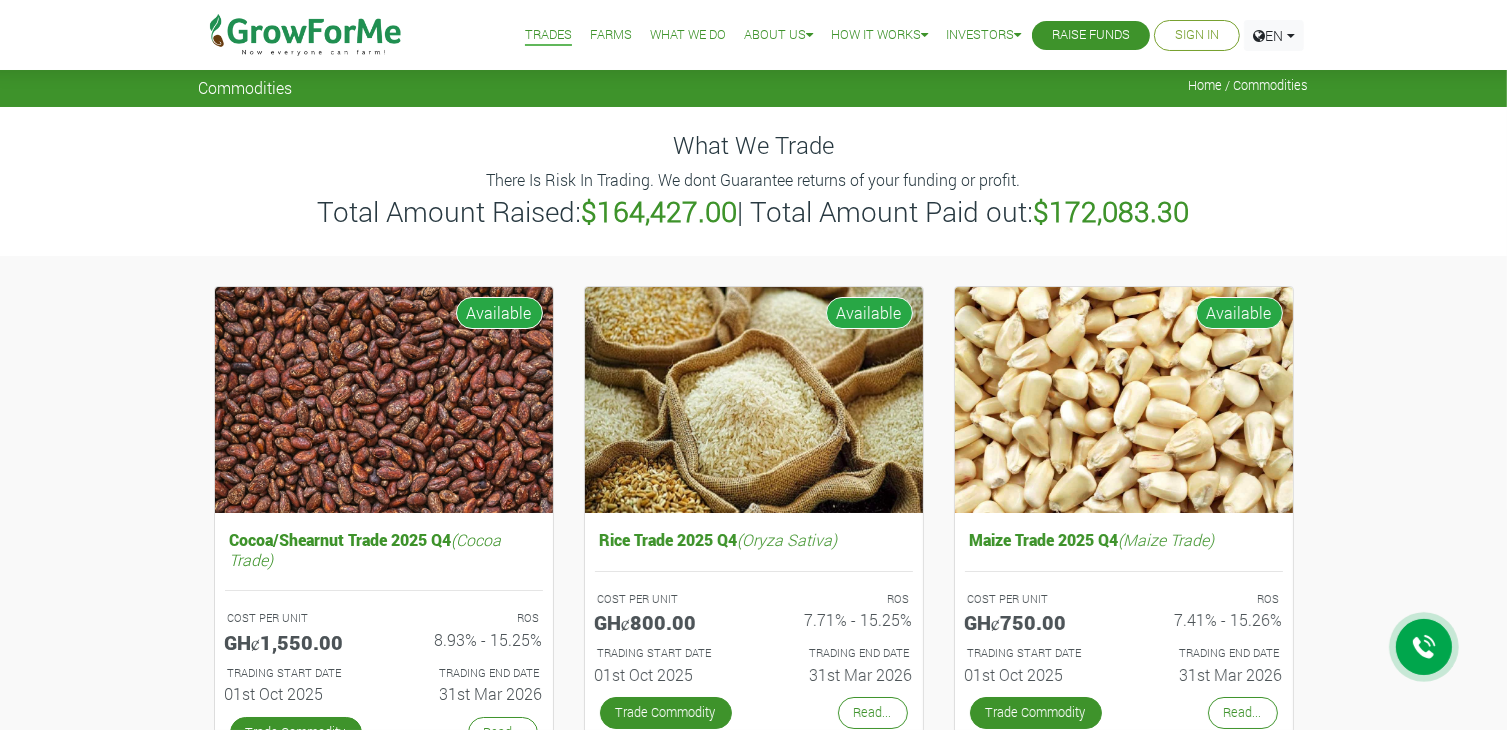 click on "Farms" at bounding box center [611, 35] 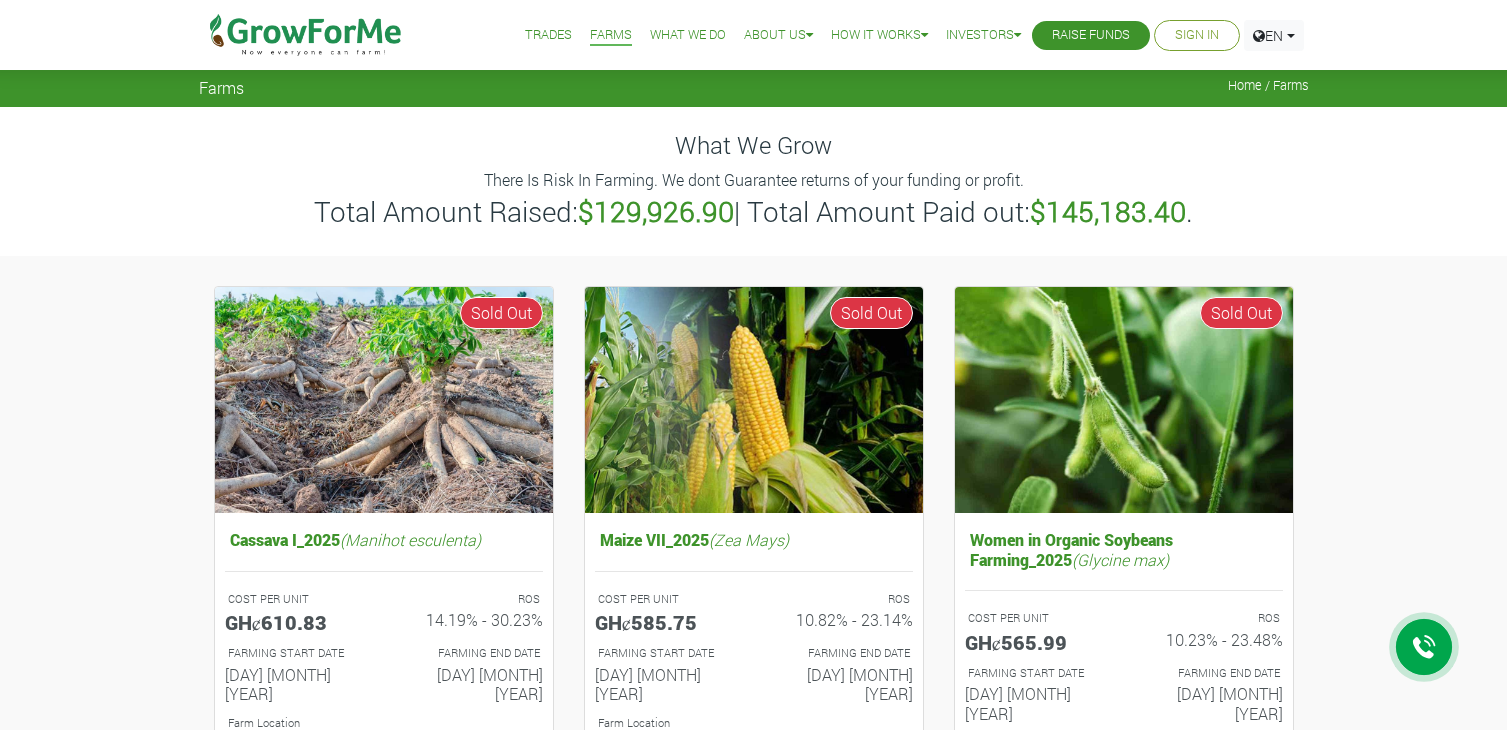 scroll, scrollTop: 0, scrollLeft: 0, axis: both 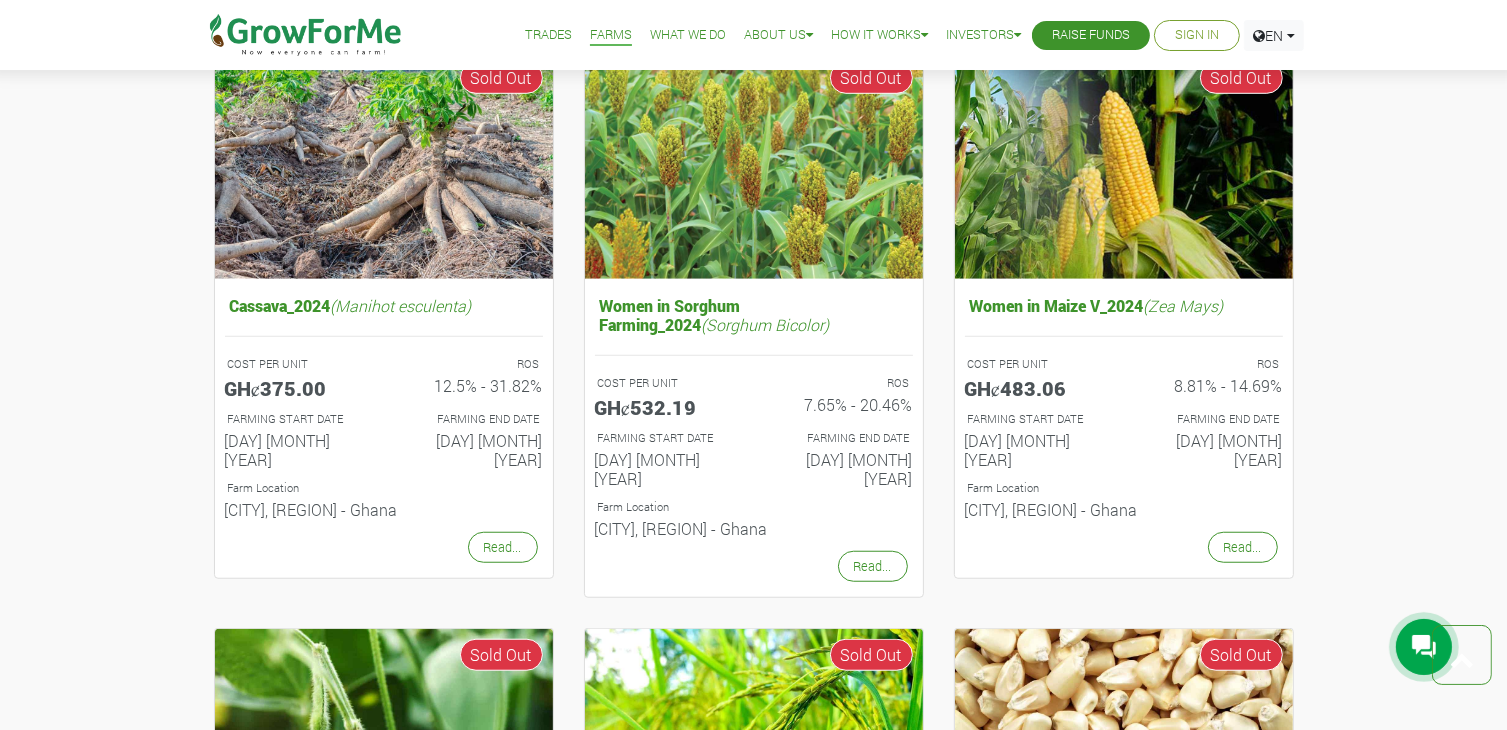 click on "What We Do" at bounding box center [688, 35] 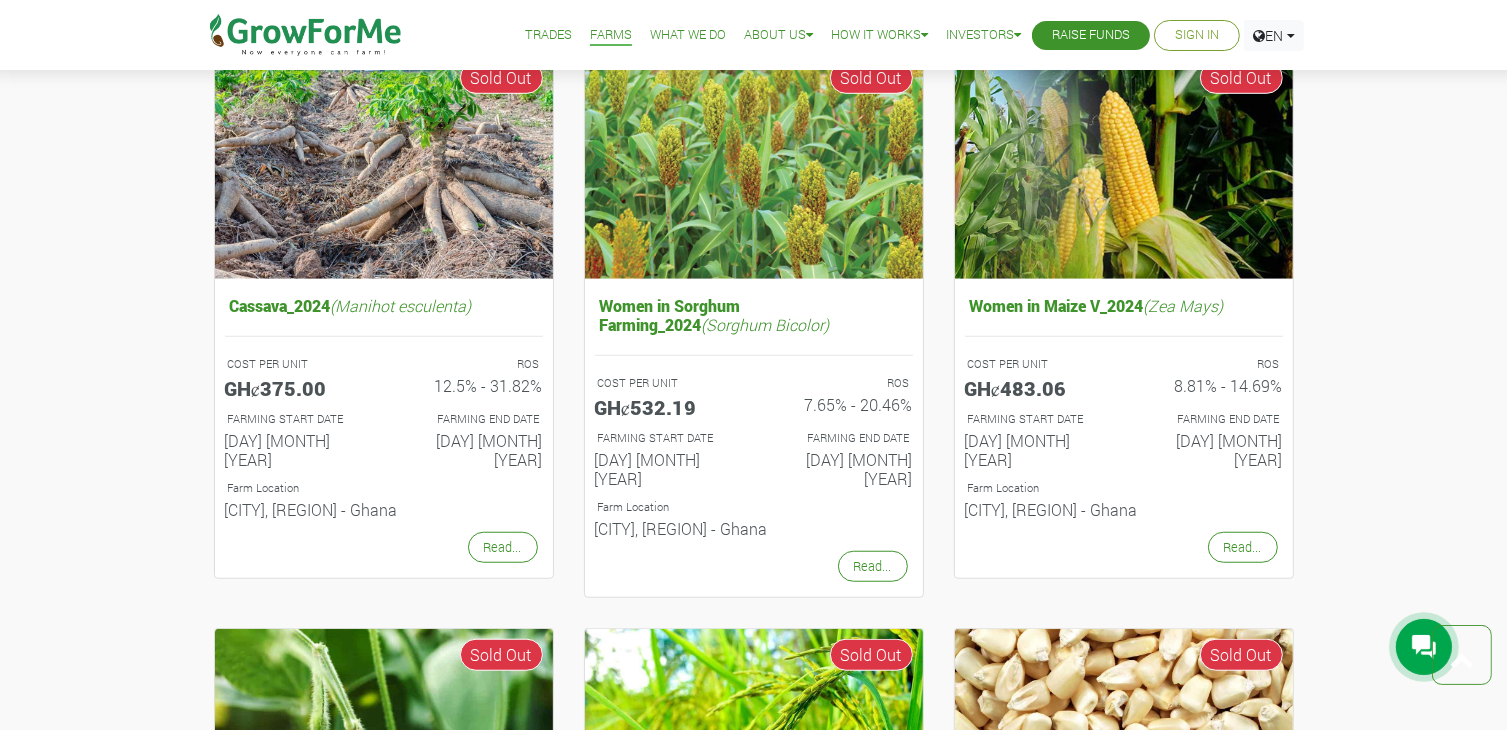 click on "What We Do" at bounding box center [688, 35] 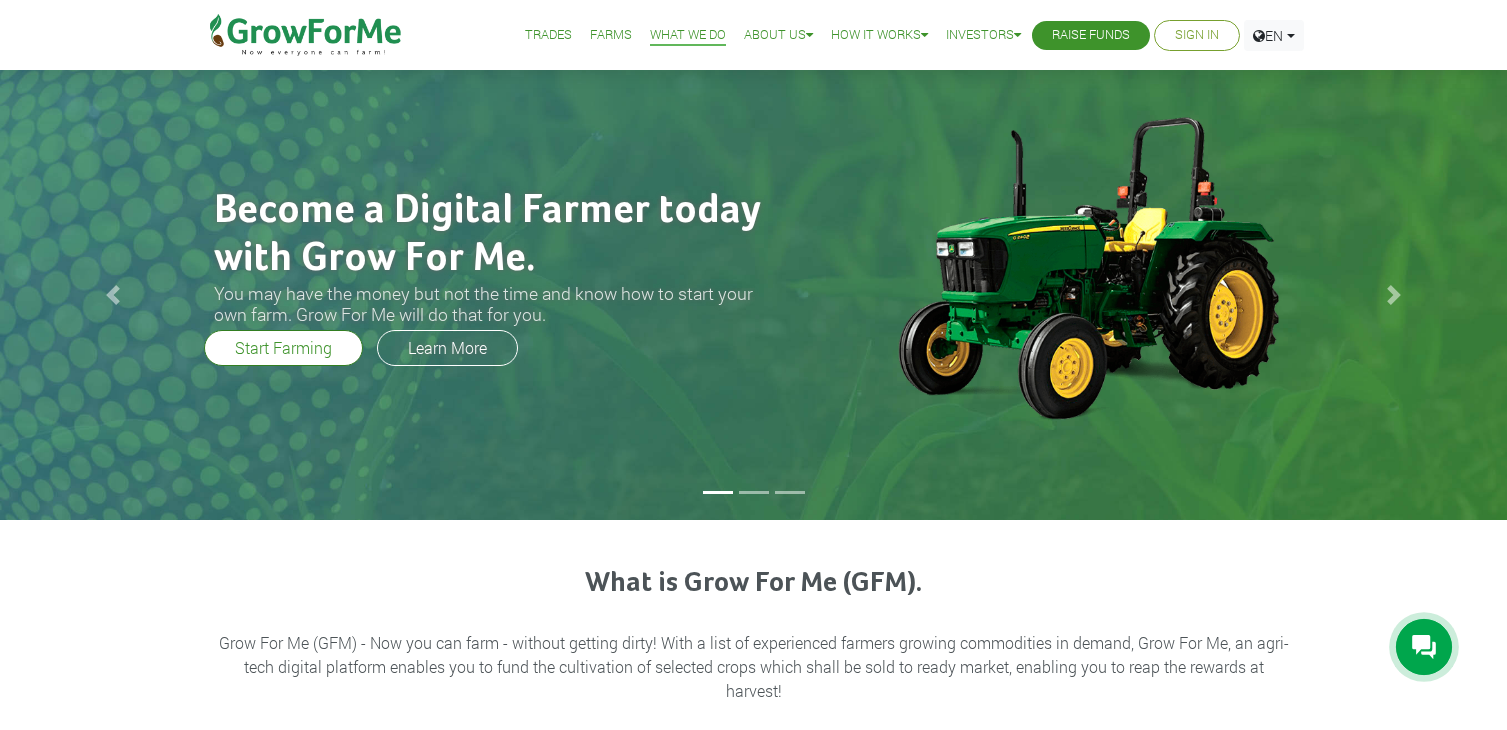 scroll, scrollTop: 0, scrollLeft: 0, axis: both 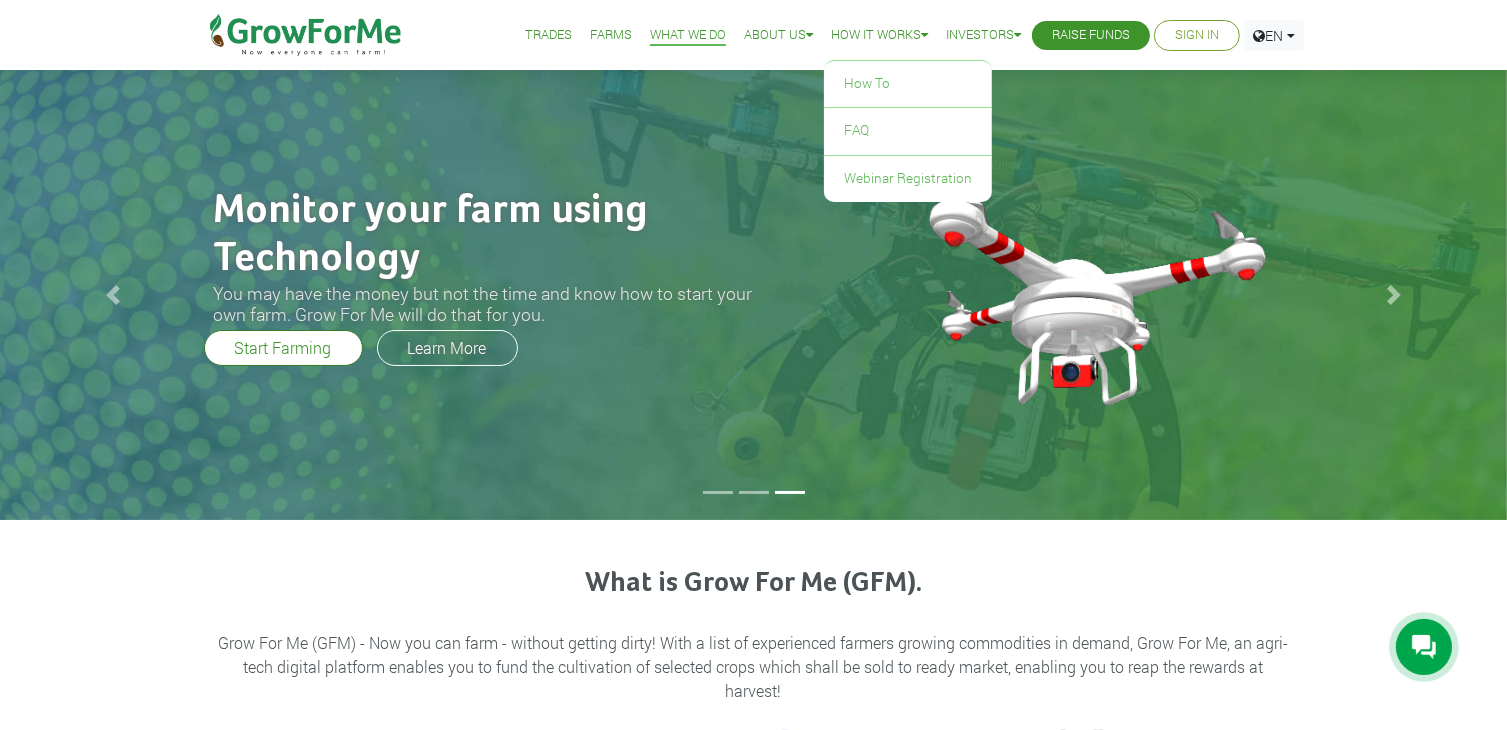 click on "How it Works" at bounding box center (879, 35) 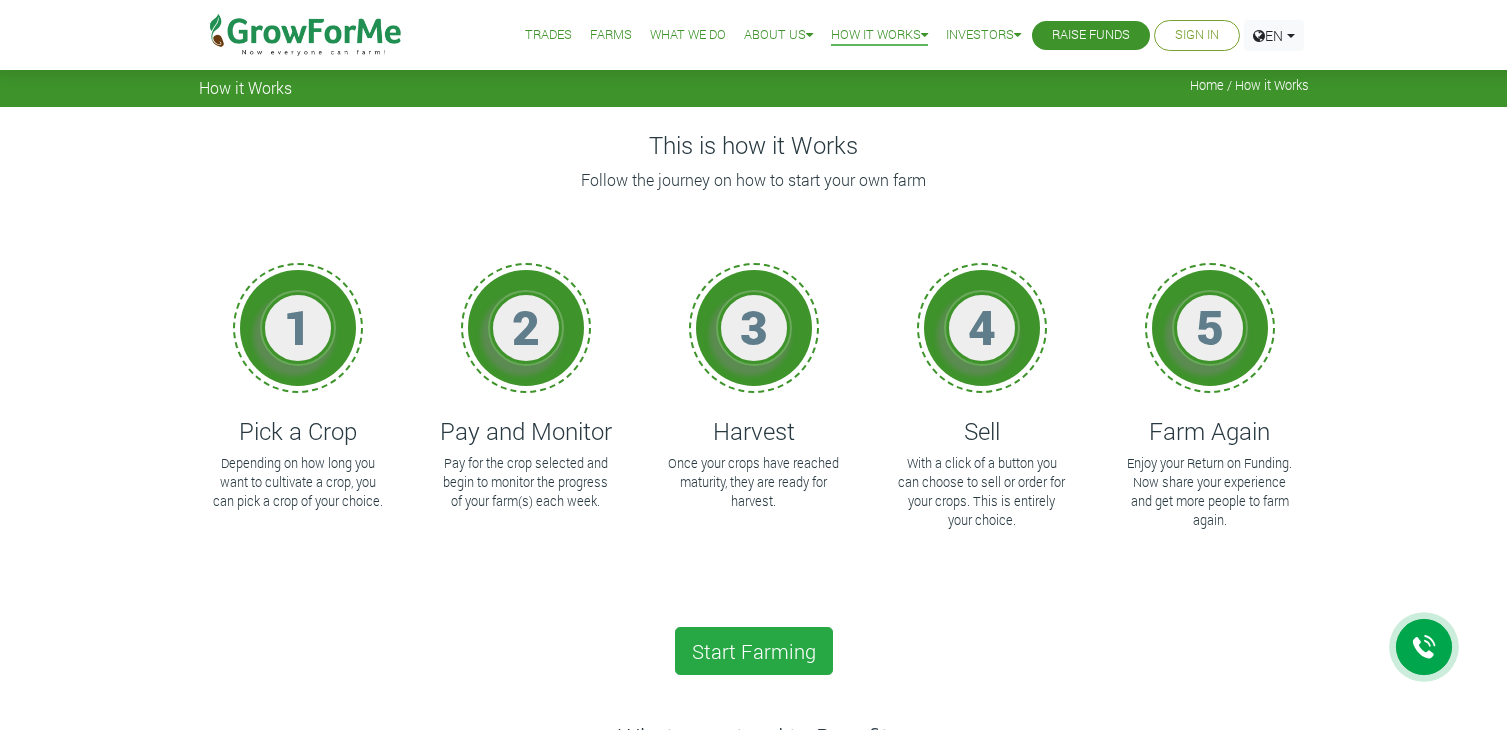 scroll, scrollTop: 0, scrollLeft: 0, axis: both 